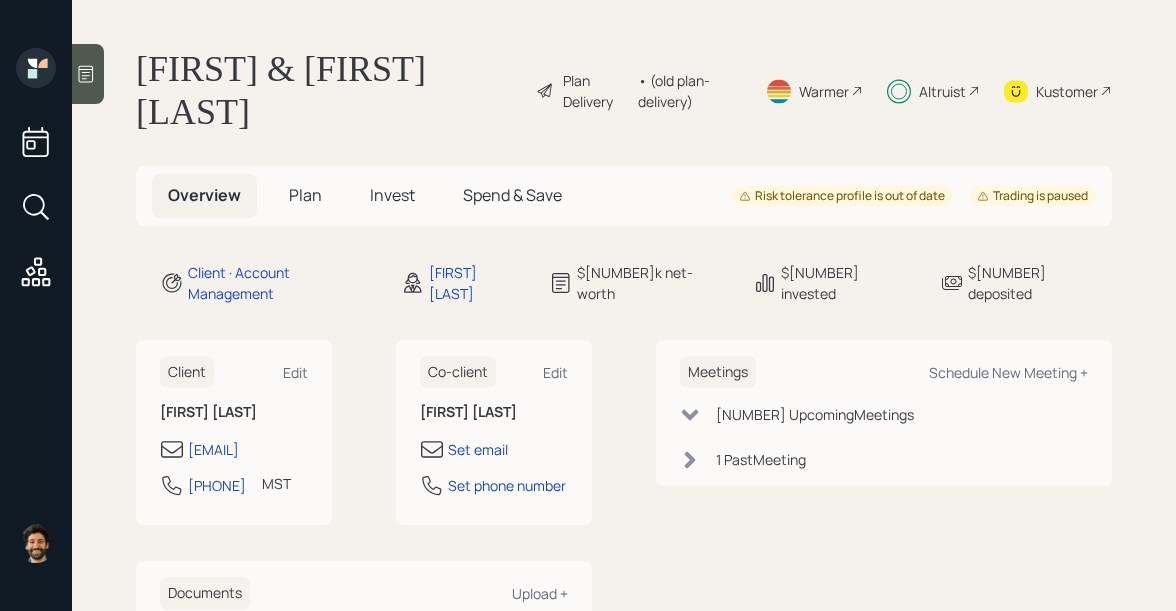 scroll, scrollTop: 0, scrollLeft: 0, axis: both 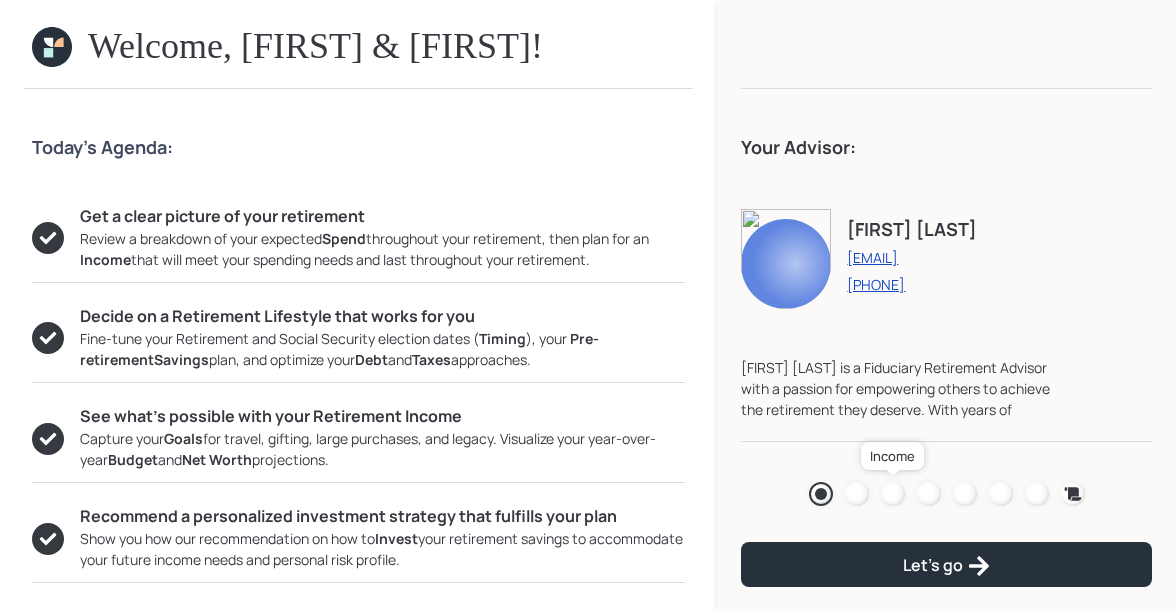 click at bounding box center (893, 494) 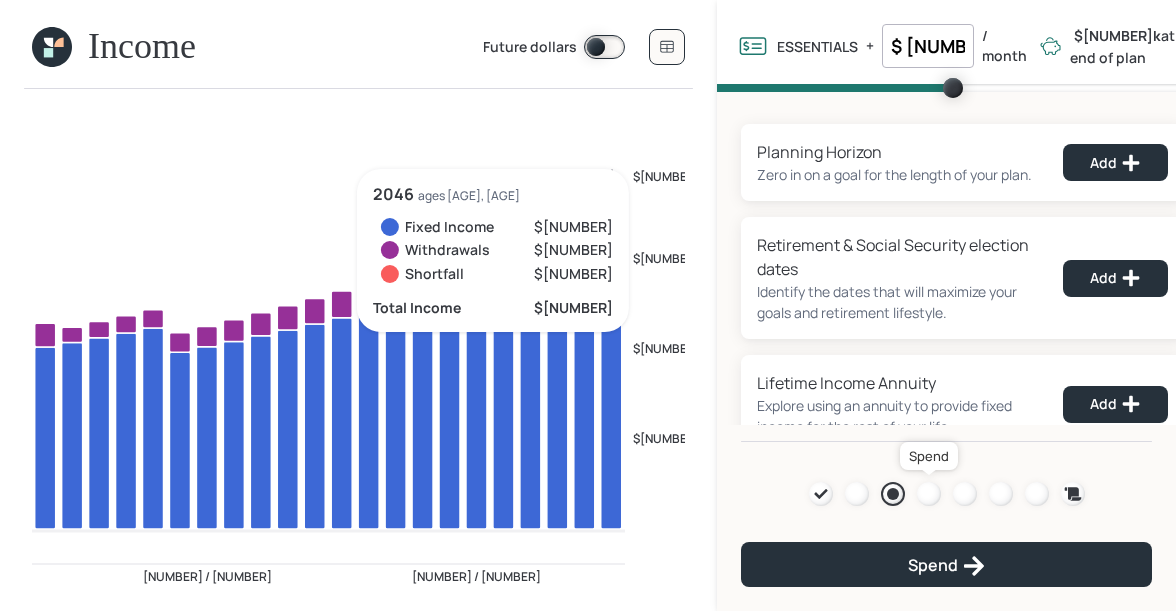 click at bounding box center [929, 494] 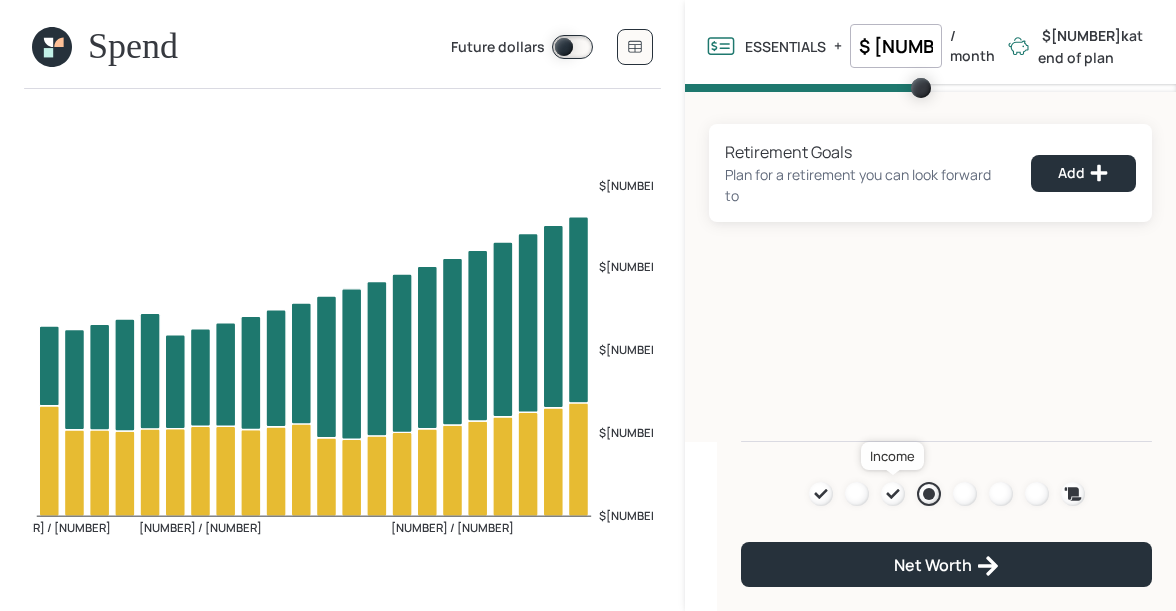 click at bounding box center [893, 494] 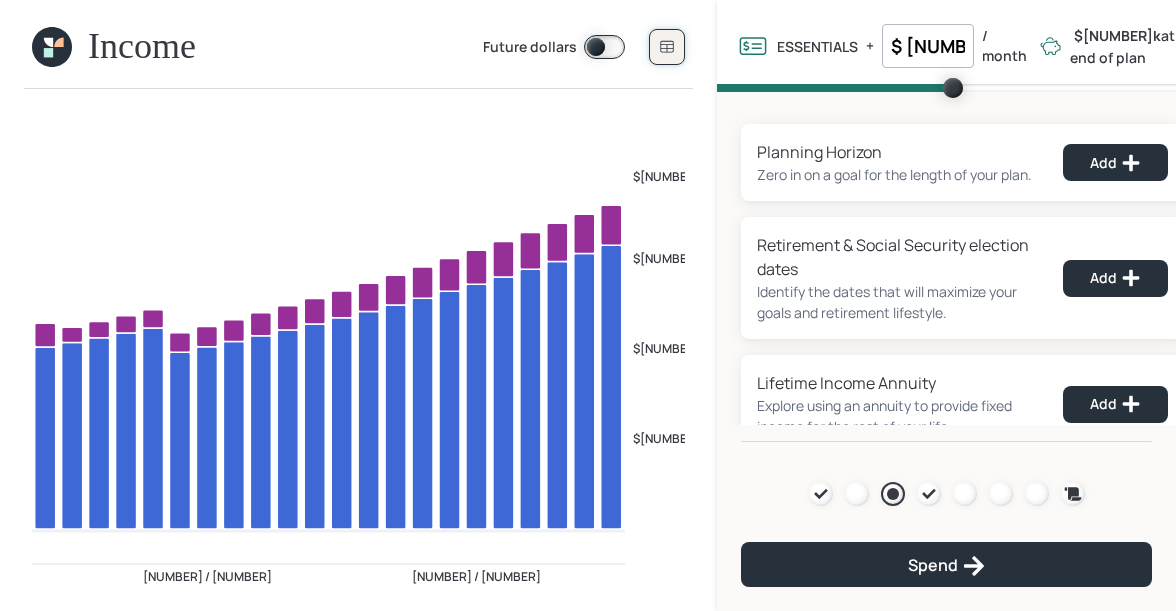 click at bounding box center [667, 47] 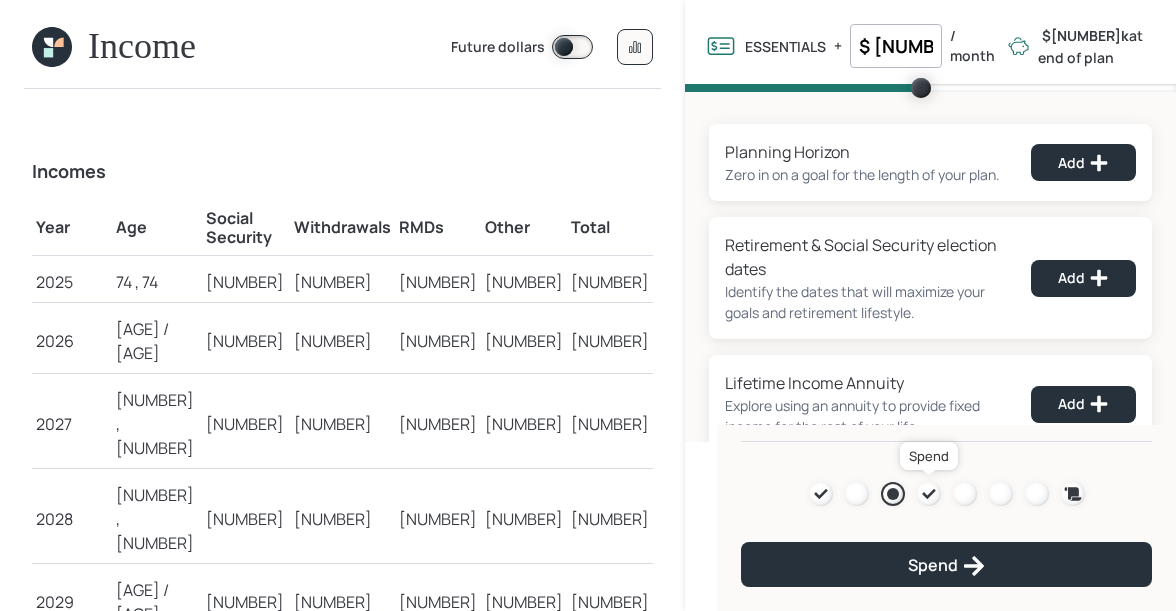 click at bounding box center (928, 494) 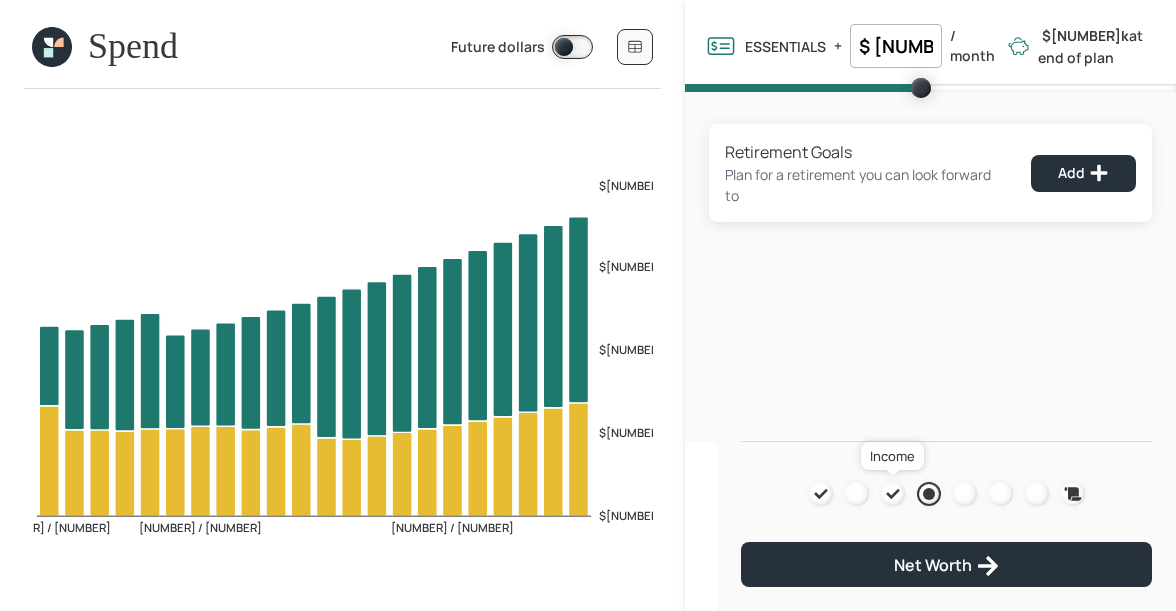 click at bounding box center (893, 494) 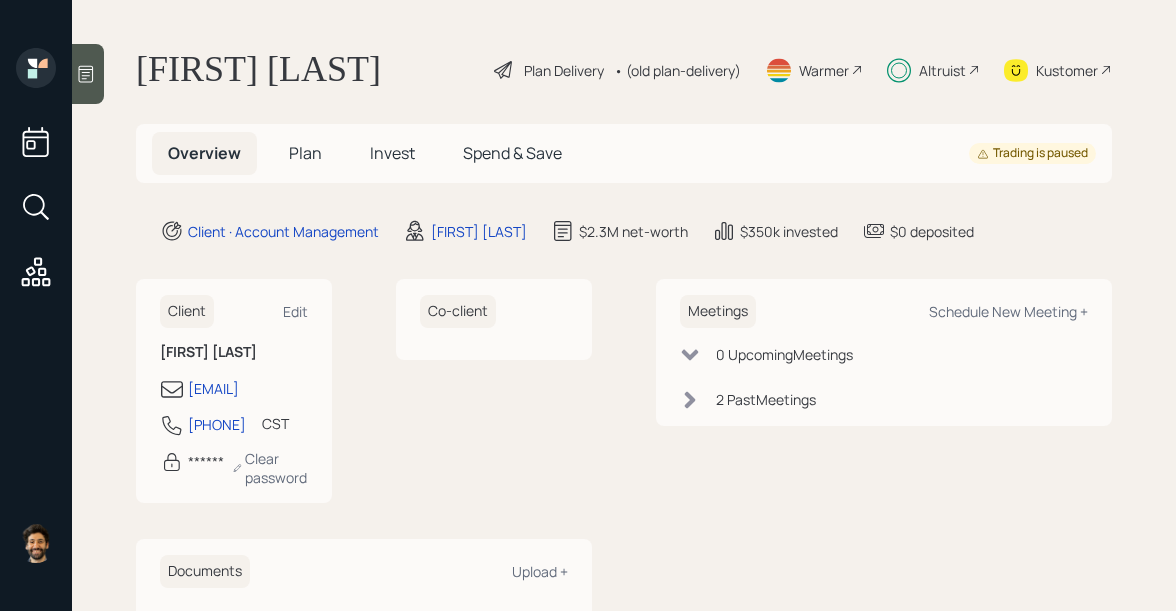 scroll, scrollTop: 0, scrollLeft: 0, axis: both 